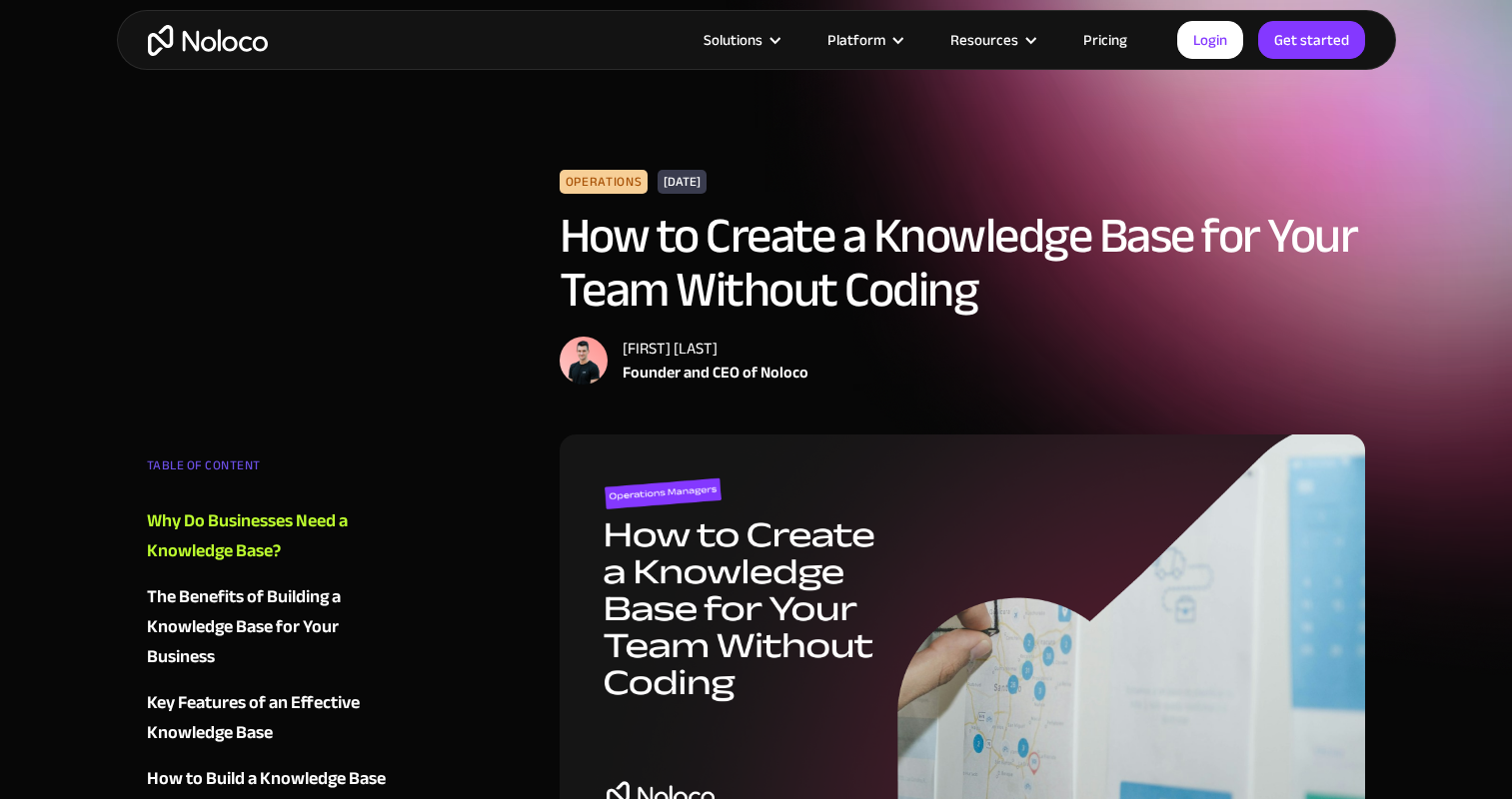 scroll, scrollTop: 733, scrollLeft: 0, axis: vertical 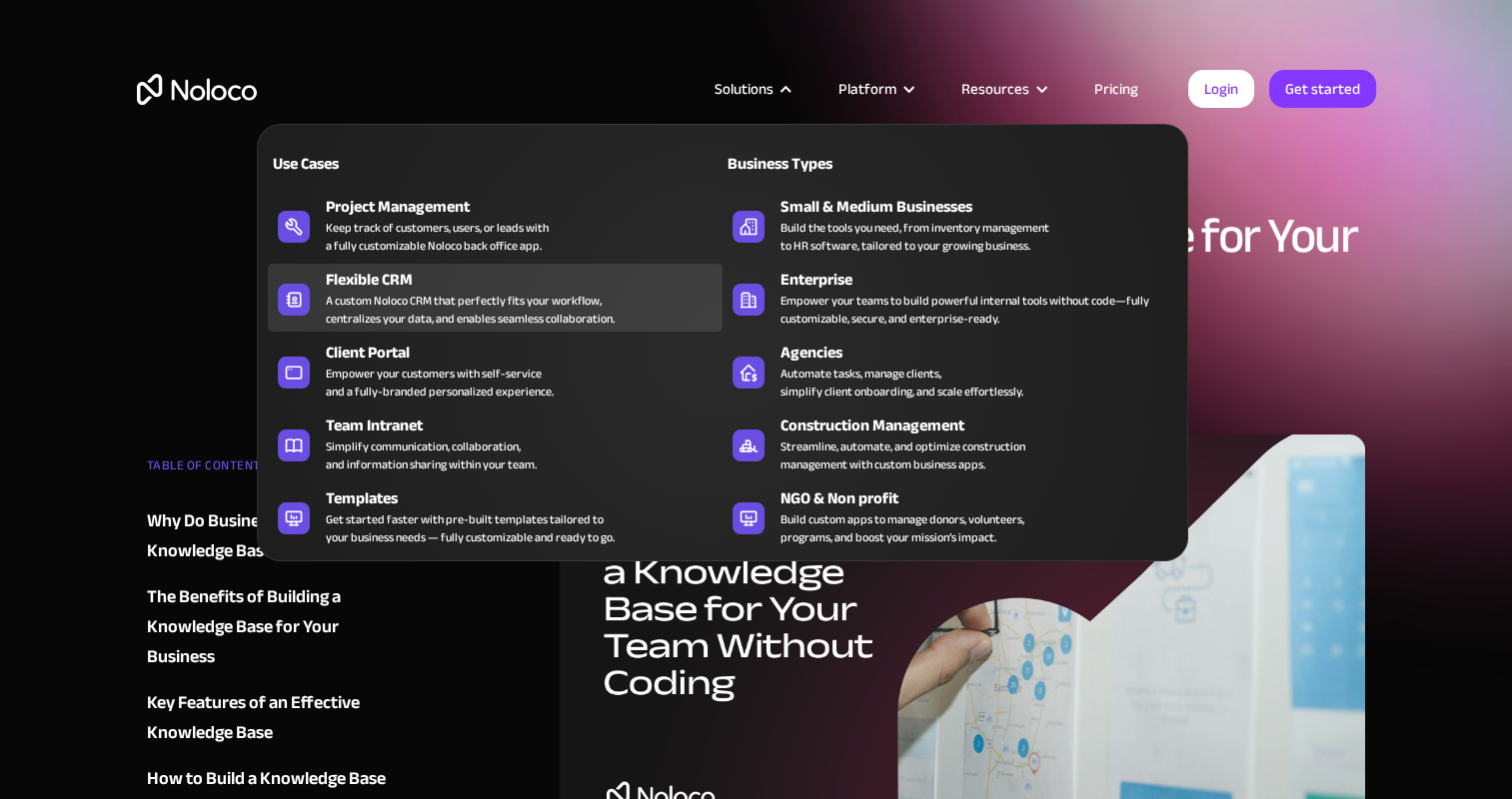 click on "A custom Noloco CRM that perfectly fits your workflow,  centralizes your data, and enables seamless collaboration." at bounding box center (470, 310) 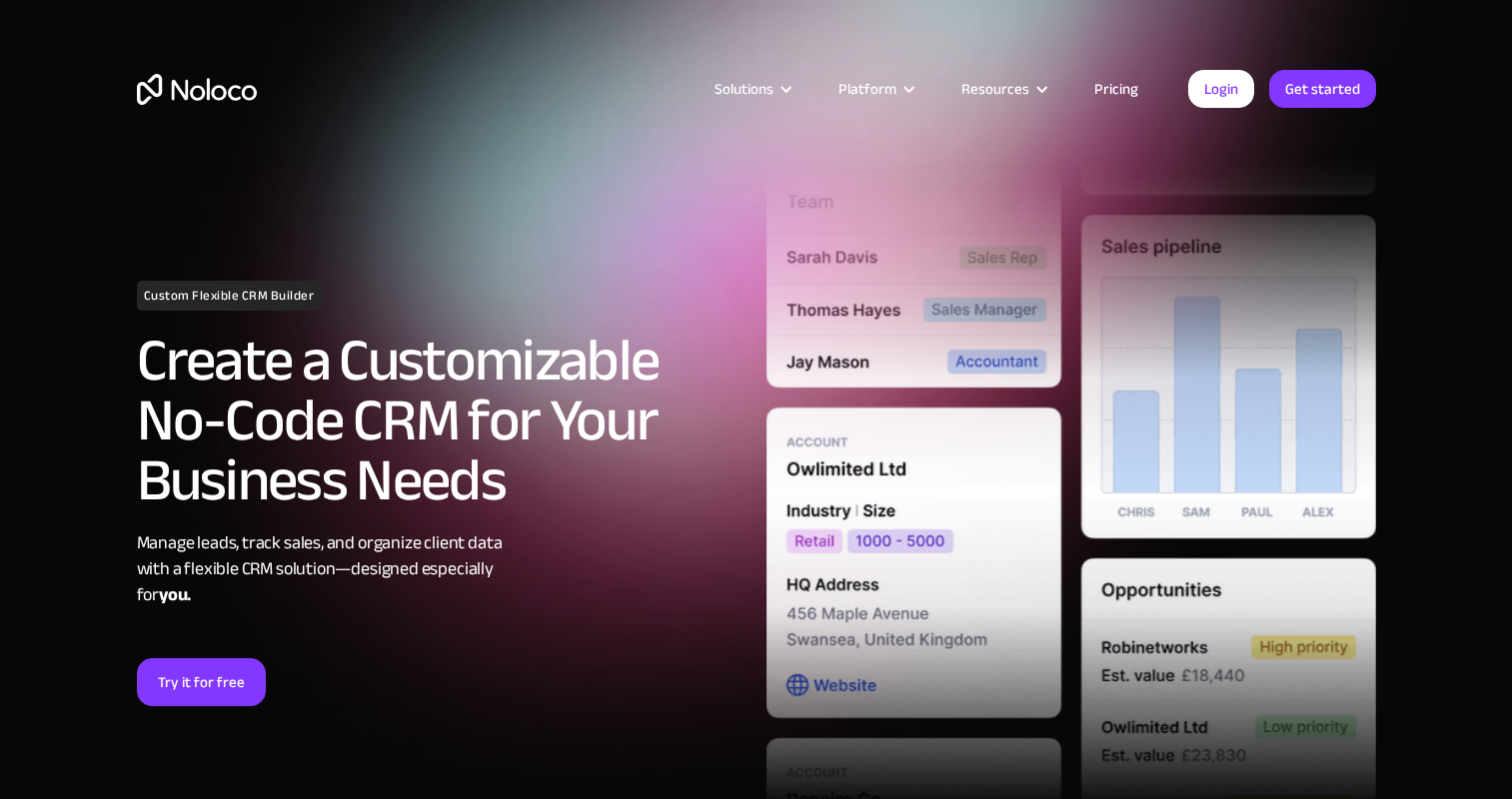 scroll, scrollTop: 0, scrollLeft: 0, axis: both 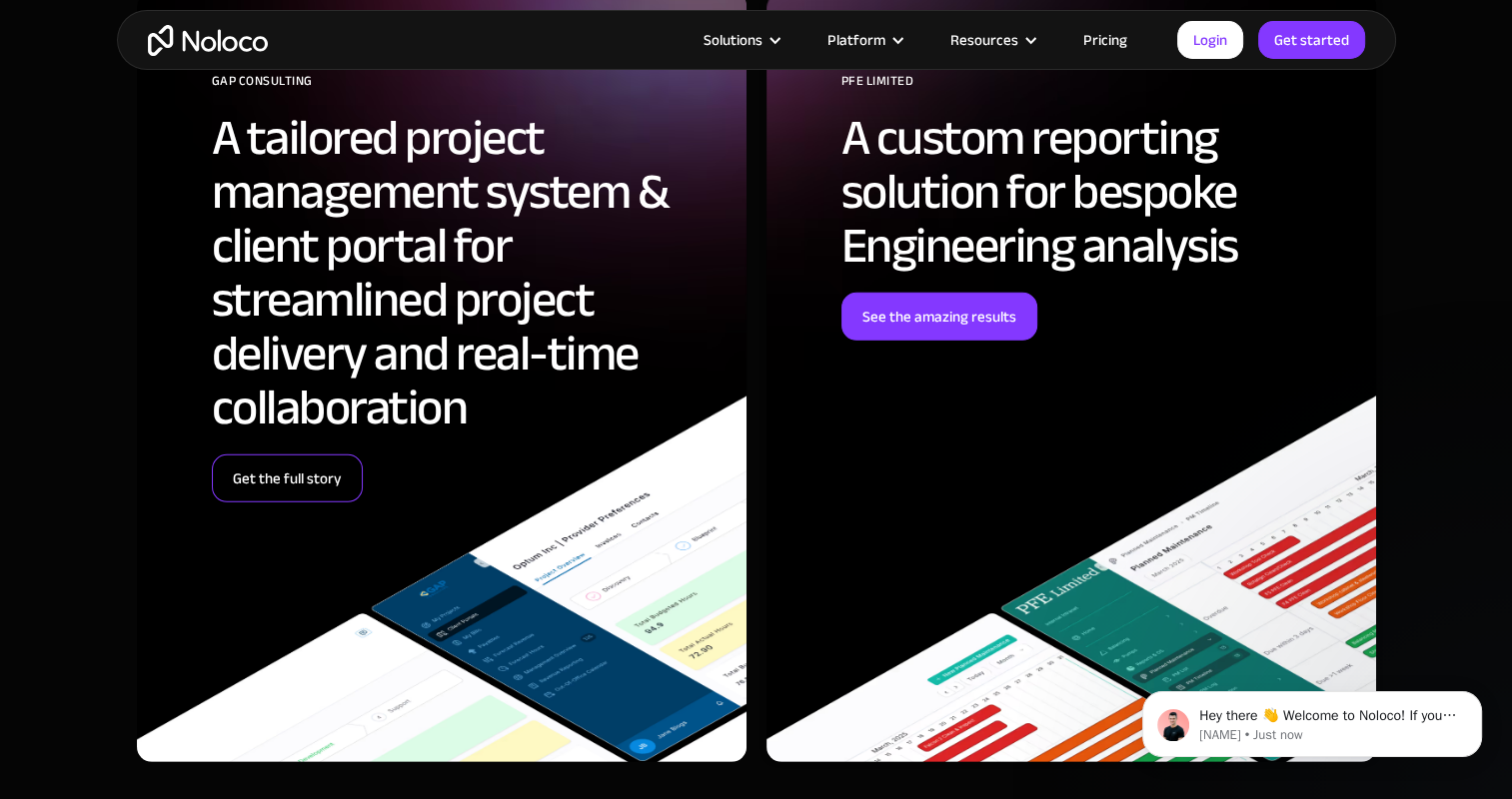 click on "Get the full story" at bounding box center [287, 478] 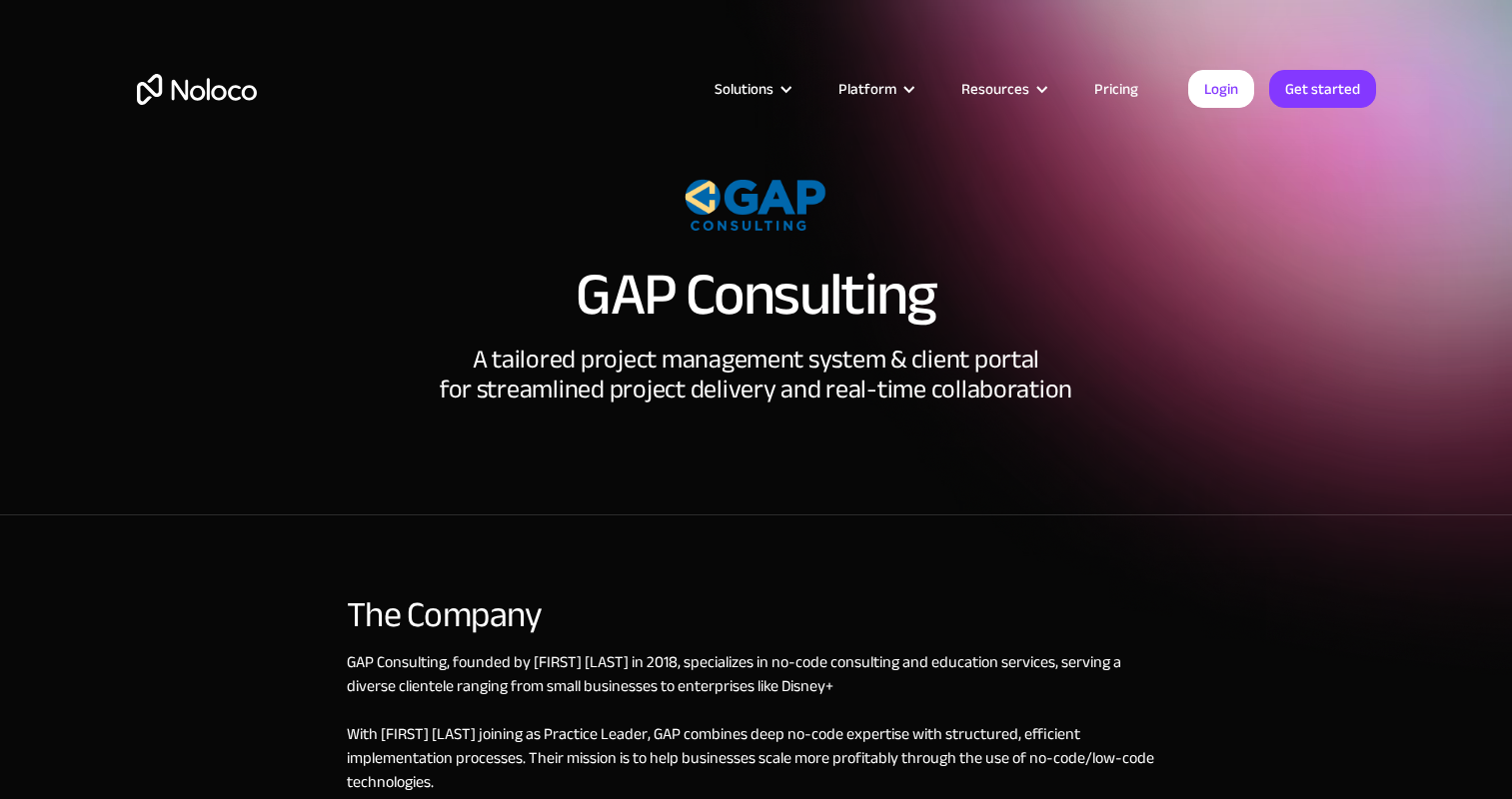 scroll, scrollTop: 0, scrollLeft: 0, axis: both 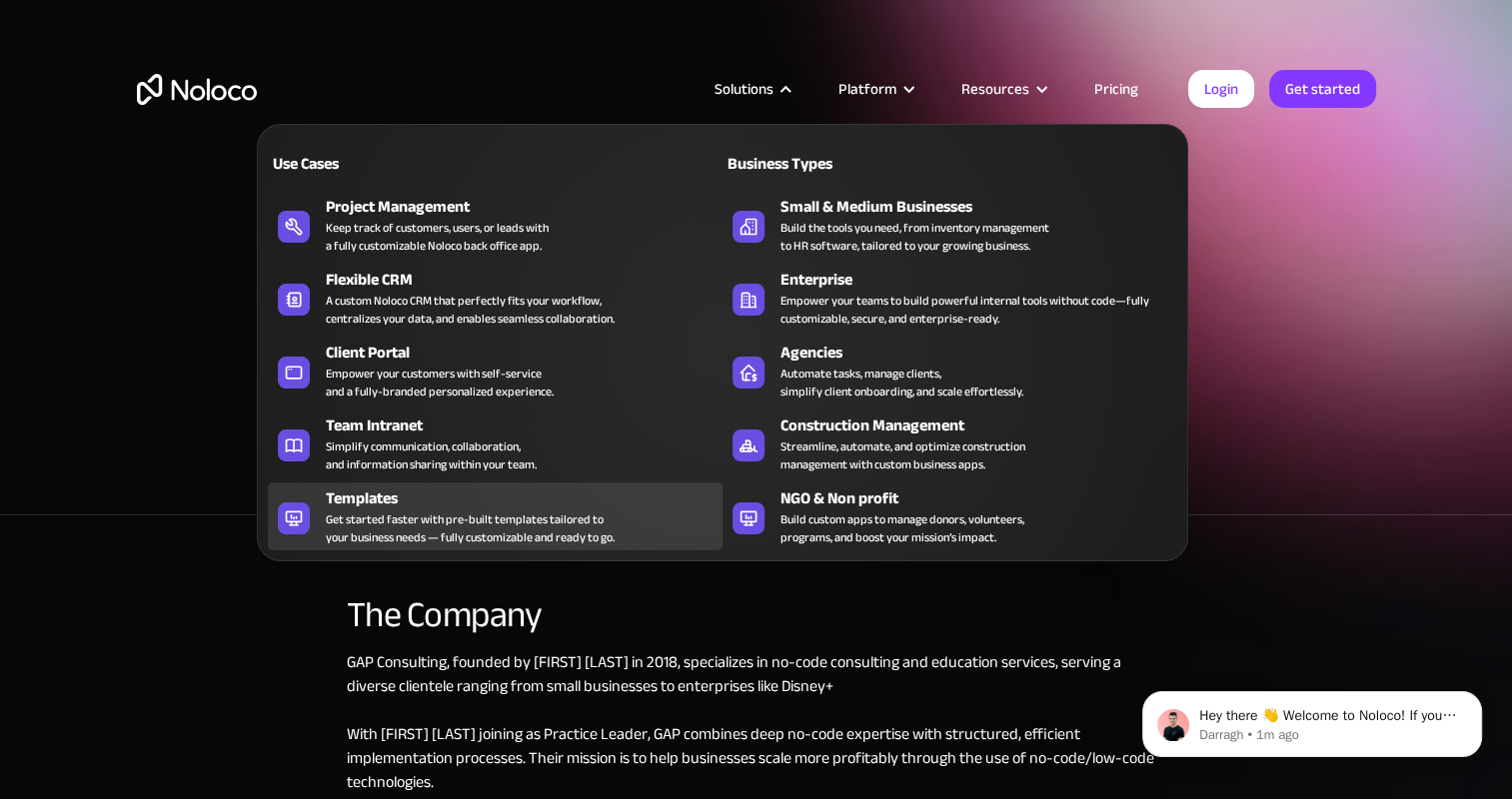 click on "Get started faster with pre-built templates tailored to  your business needs — fully customizable and ready to go." at bounding box center [470, 528] 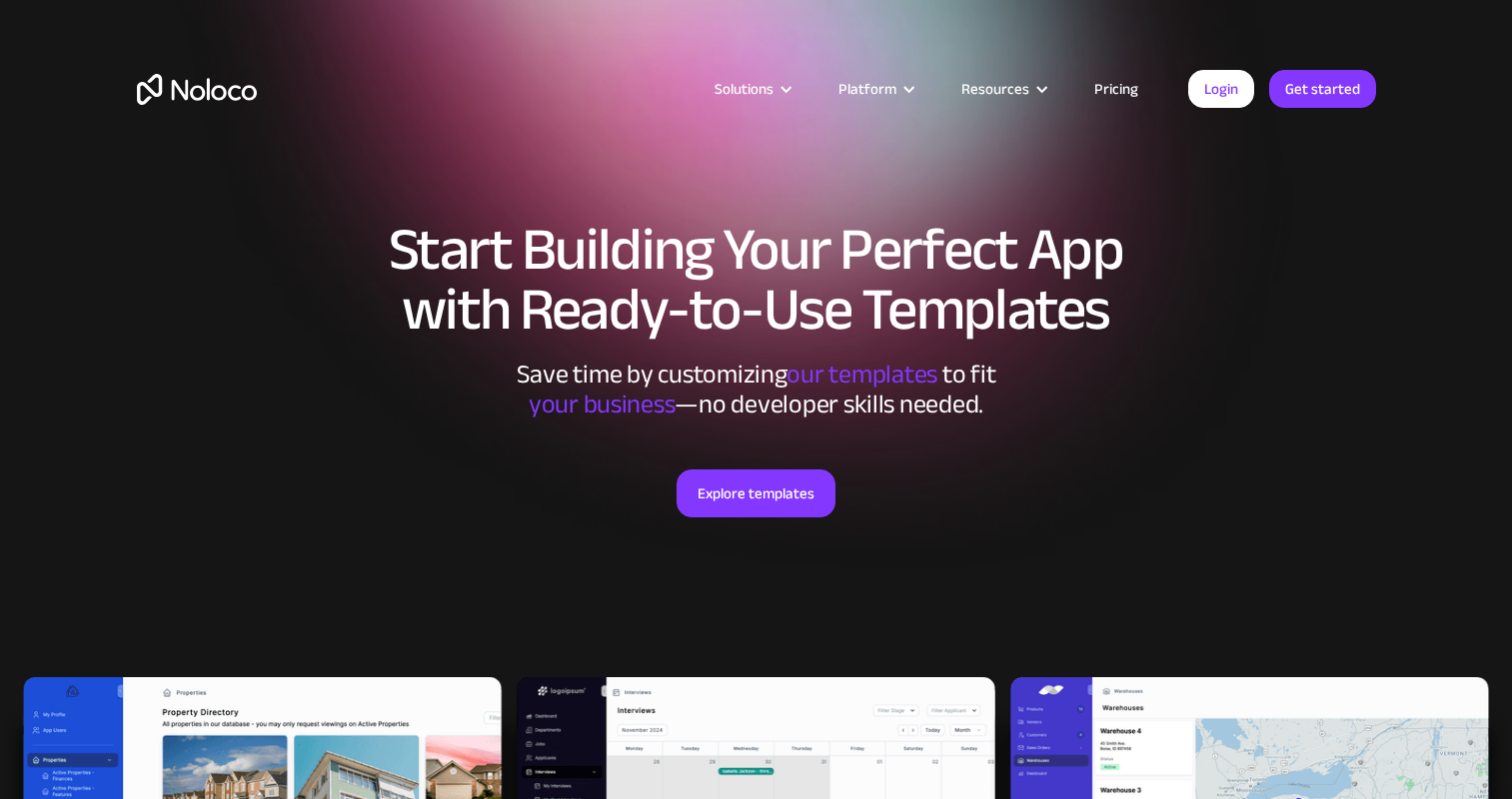 scroll, scrollTop: 0, scrollLeft: 0, axis: both 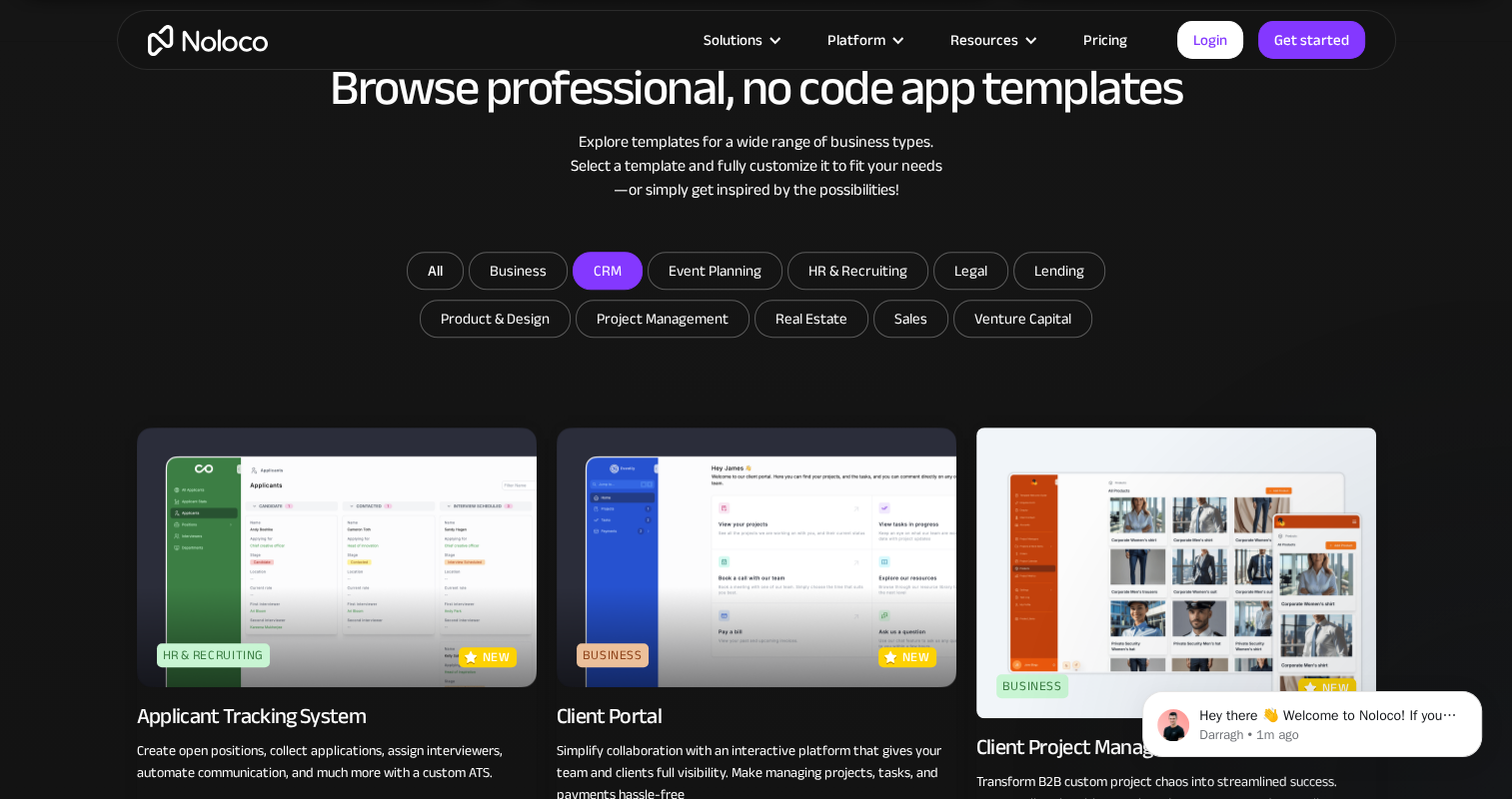 click on "CRM" at bounding box center [518, 271] 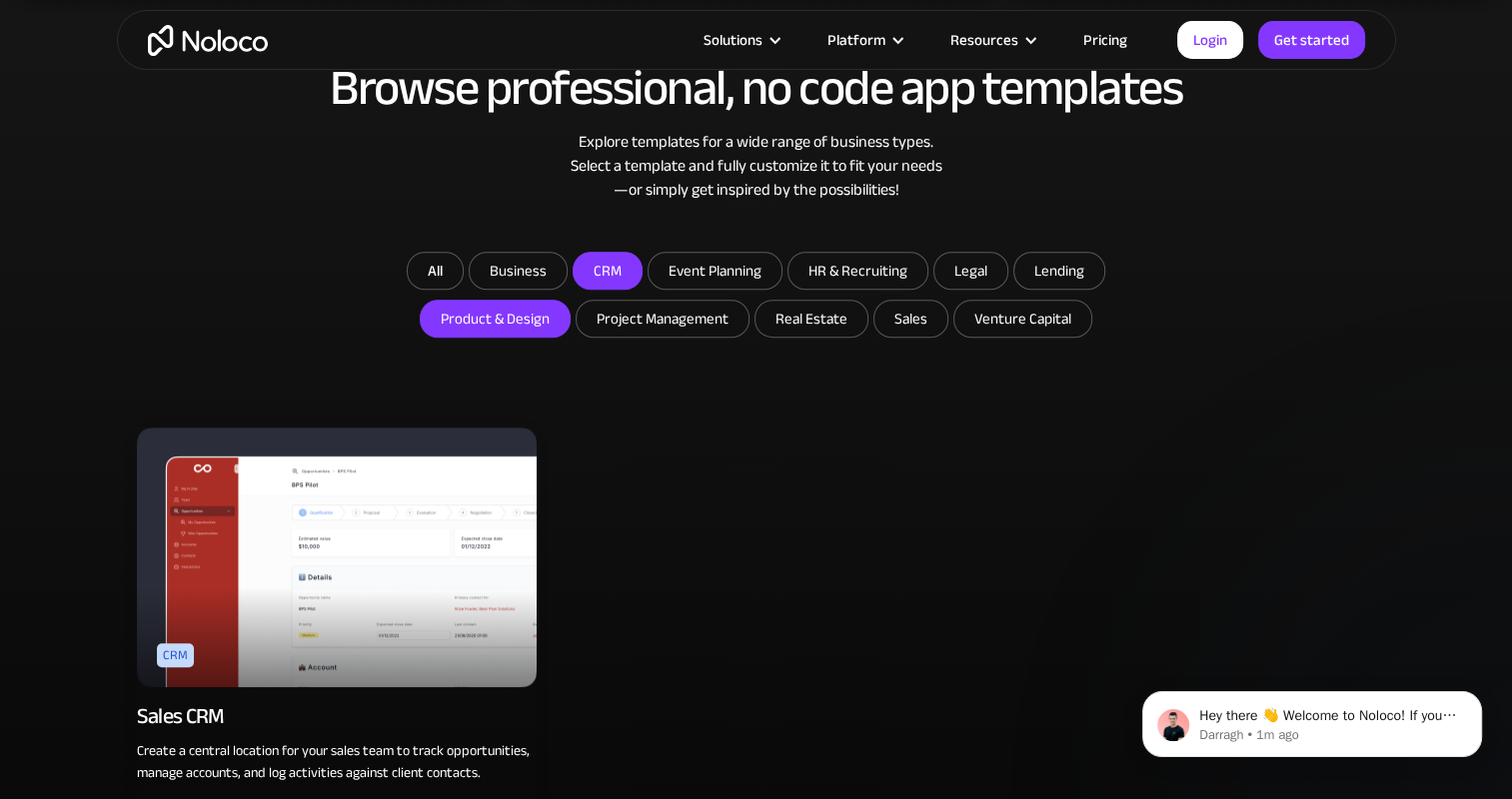 click on "Product & Design" at bounding box center (518, 271) 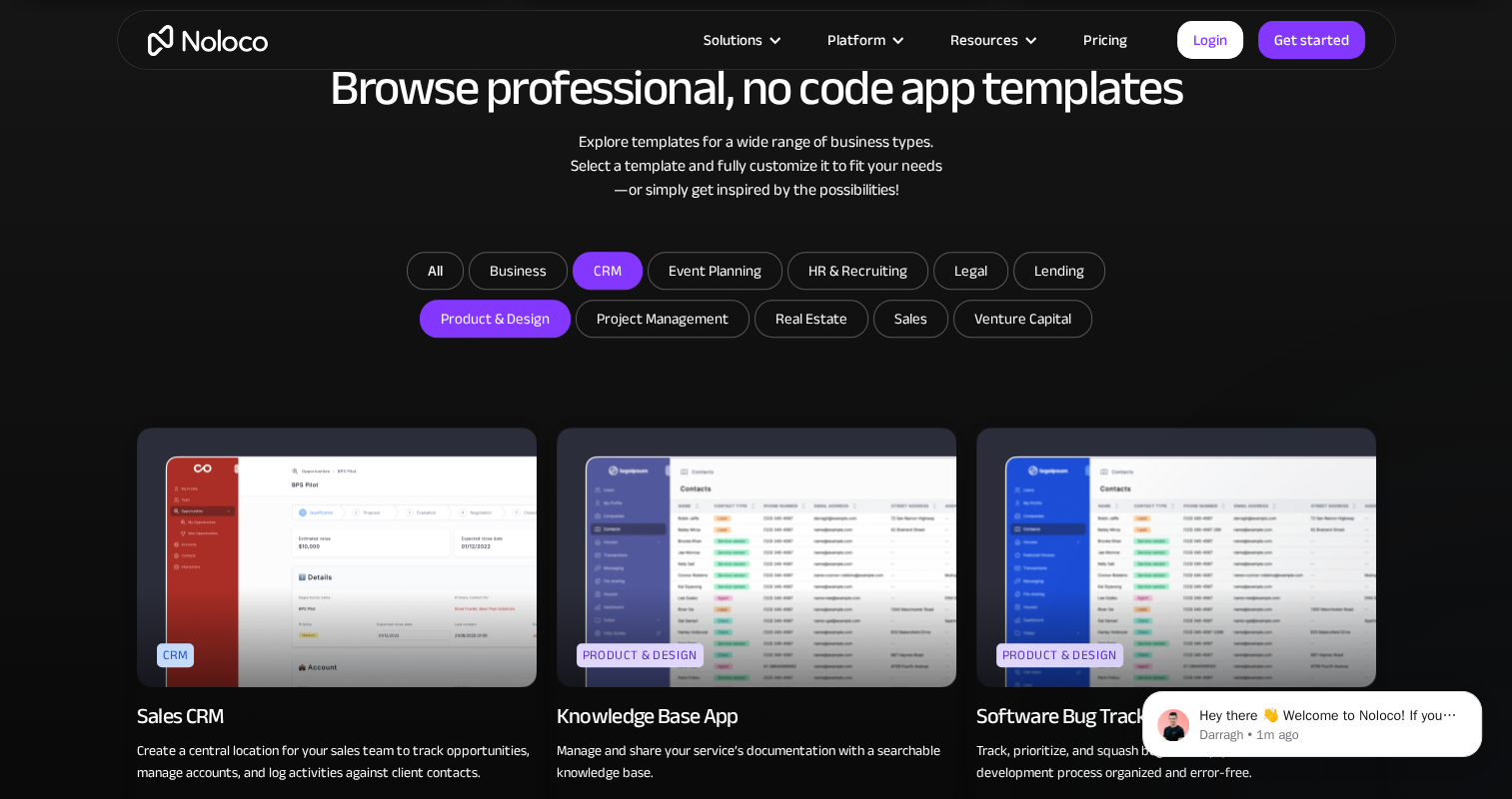 click on "CRM" at bounding box center [608, 271] 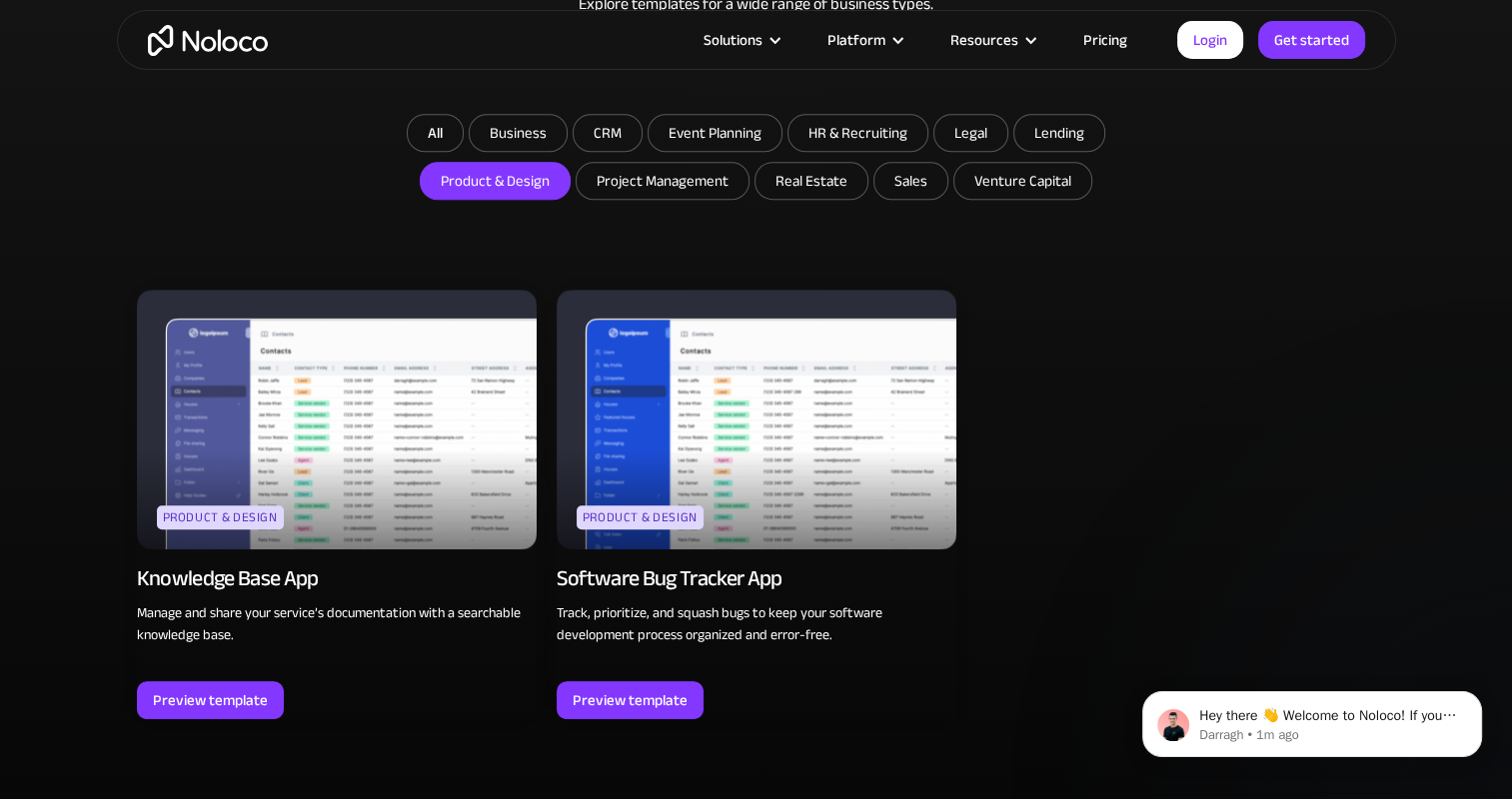 scroll, scrollTop: 1185, scrollLeft: 0, axis: vertical 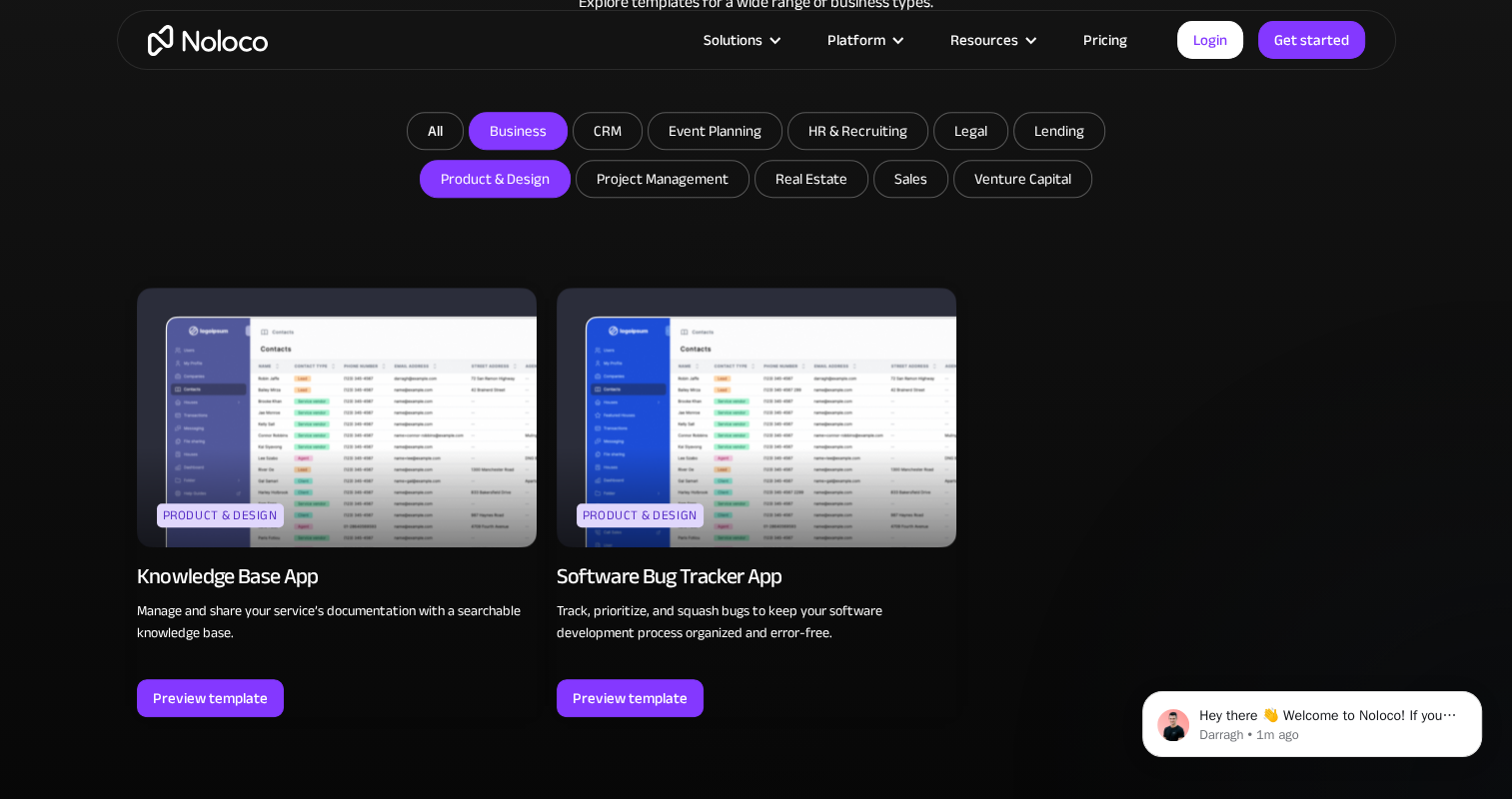 click on "Business" at bounding box center [518, 131] 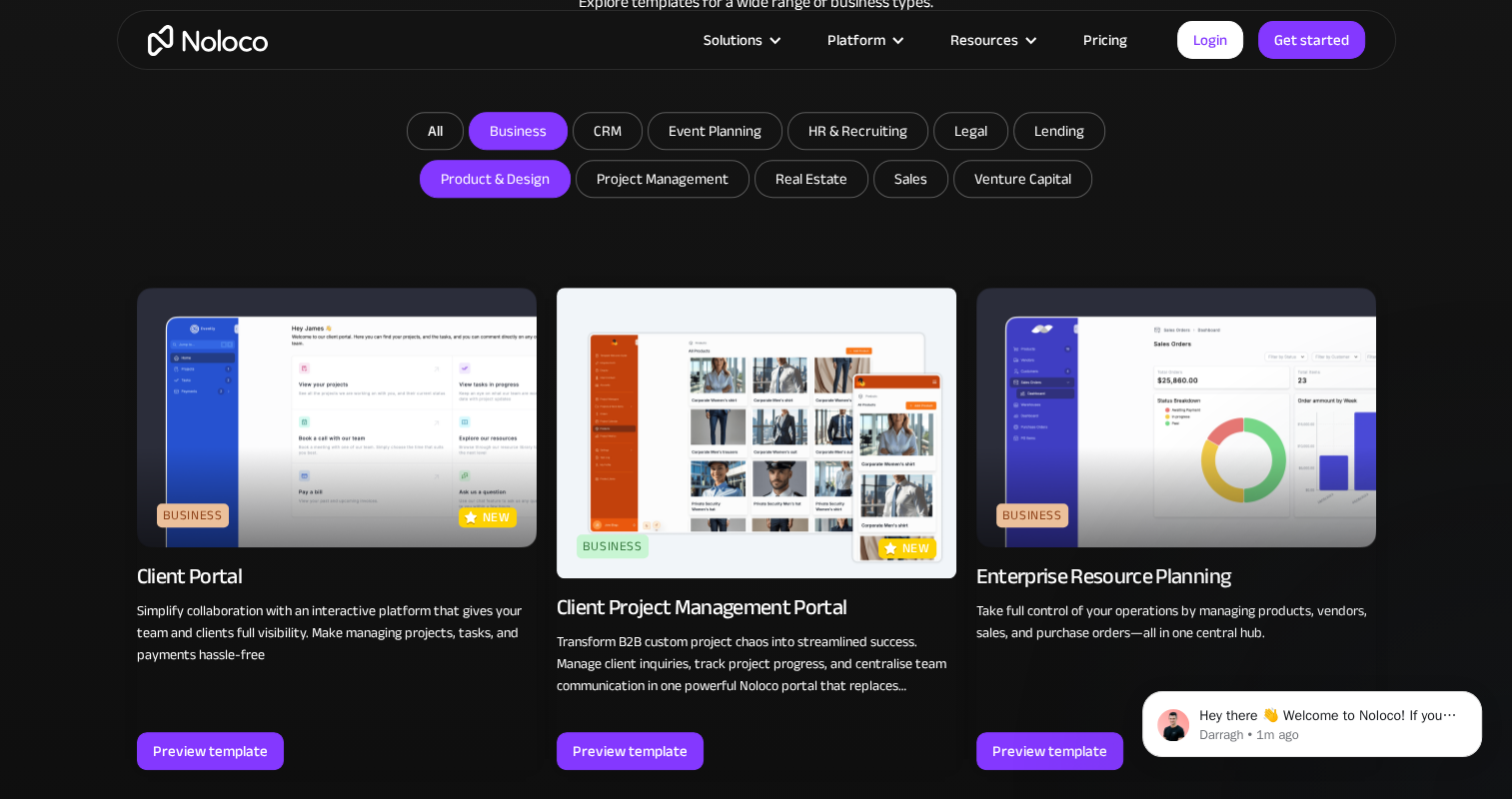 click on "Product & Design" at bounding box center [518, 131] 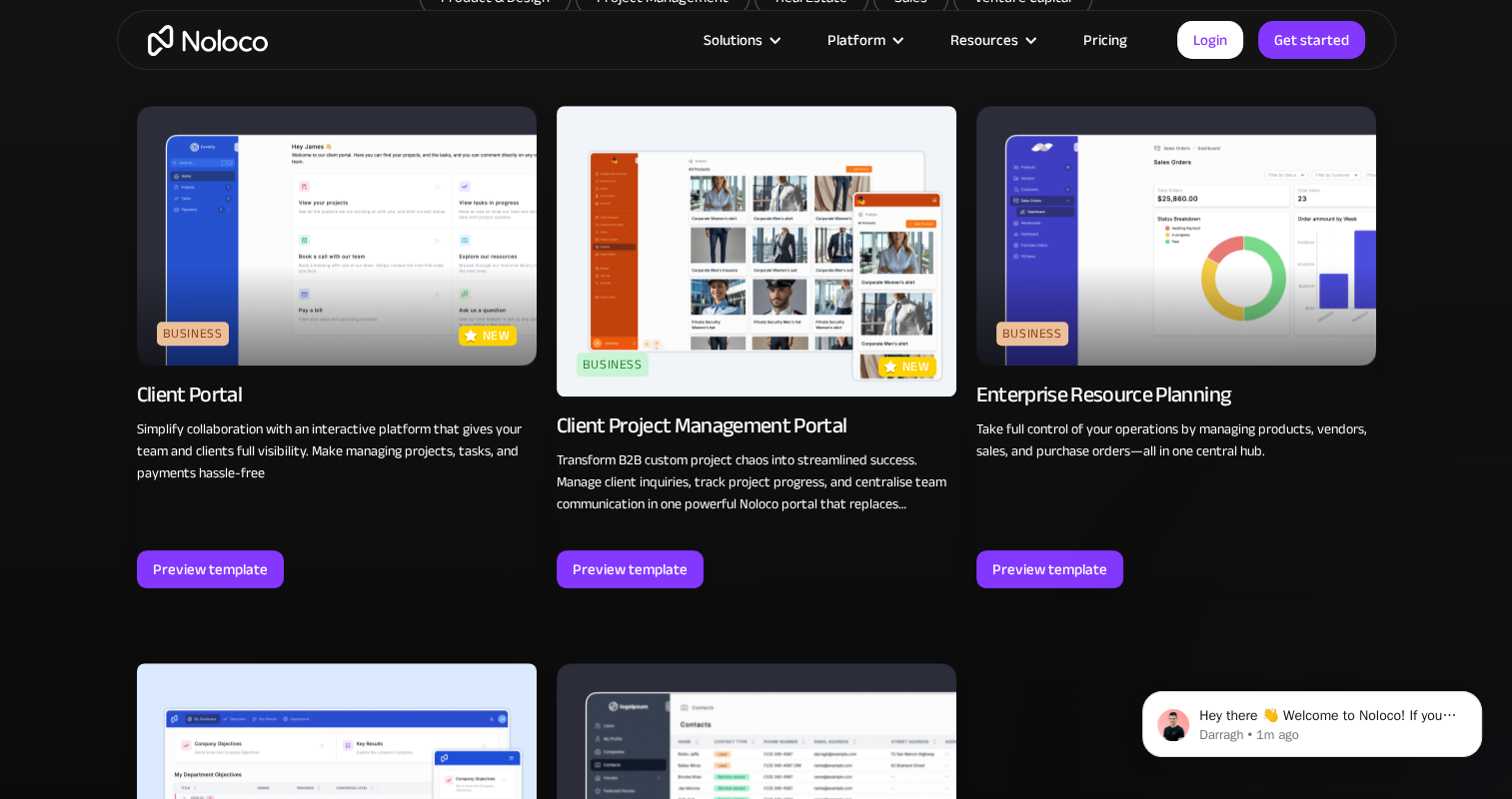 scroll, scrollTop: 1365, scrollLeft: 0, axis: vertical 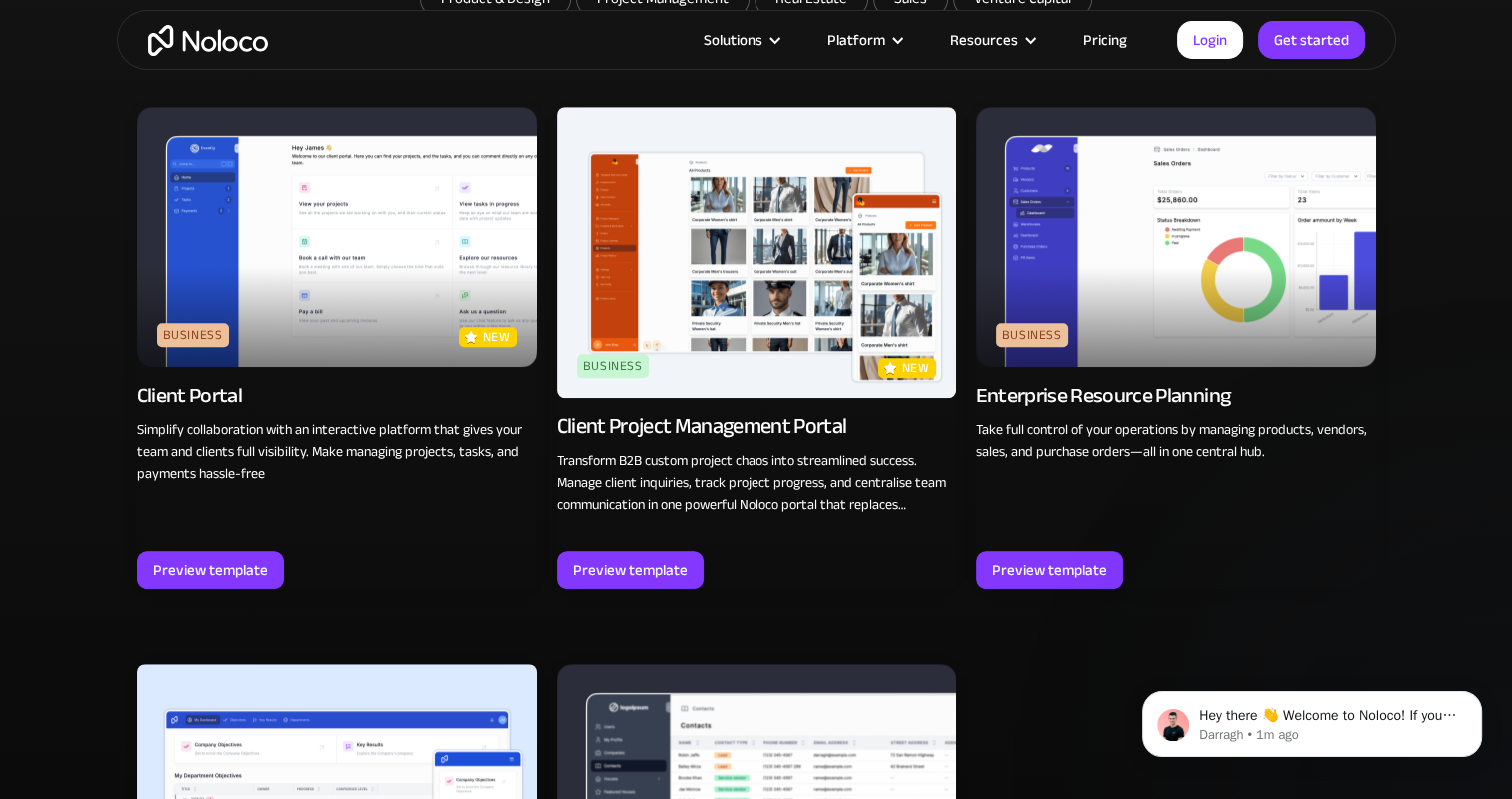 click at bounding box center (337, 237) 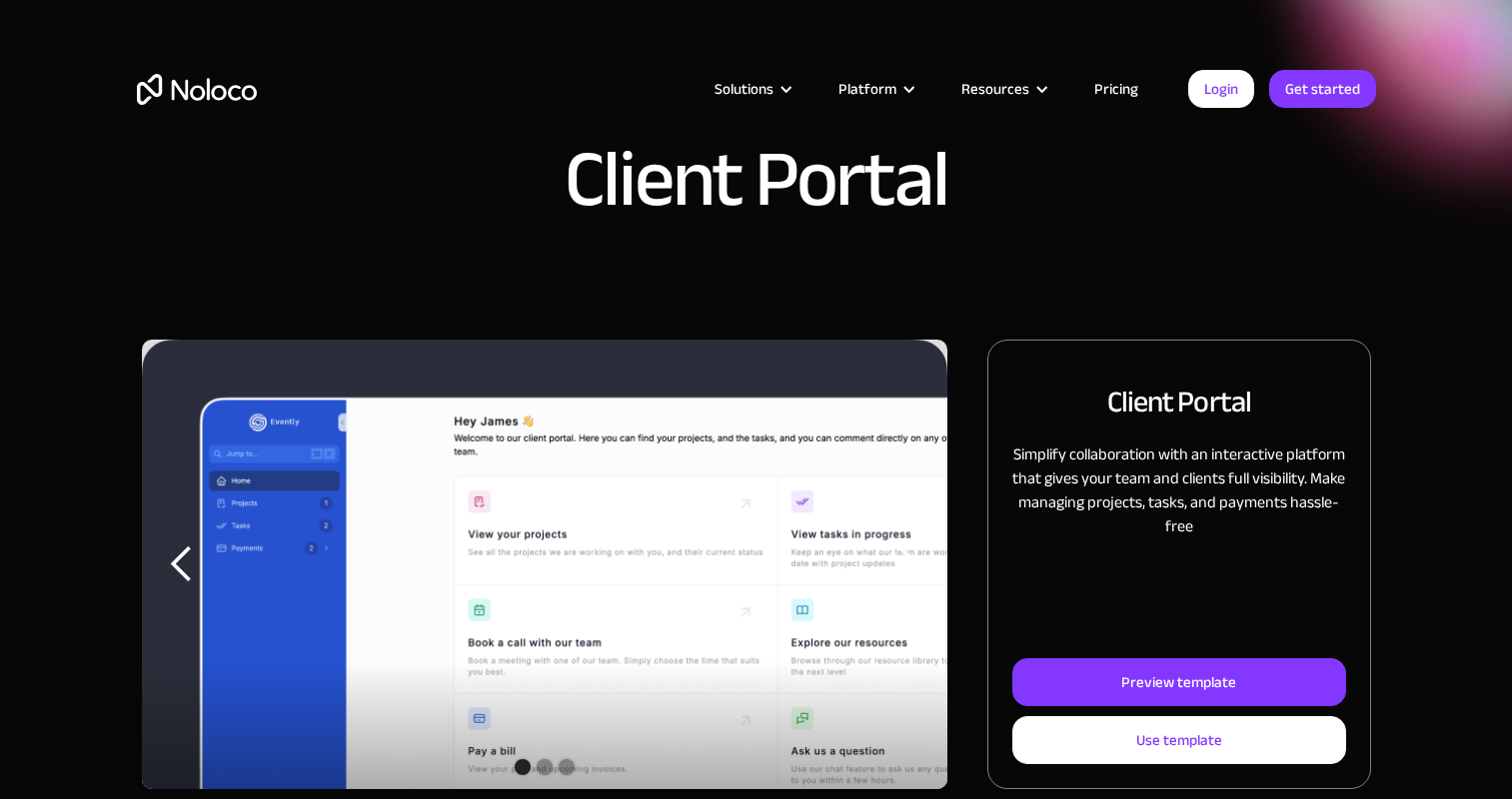 scroll, scrollTop: 0, scrollLeft: 0, axis: both 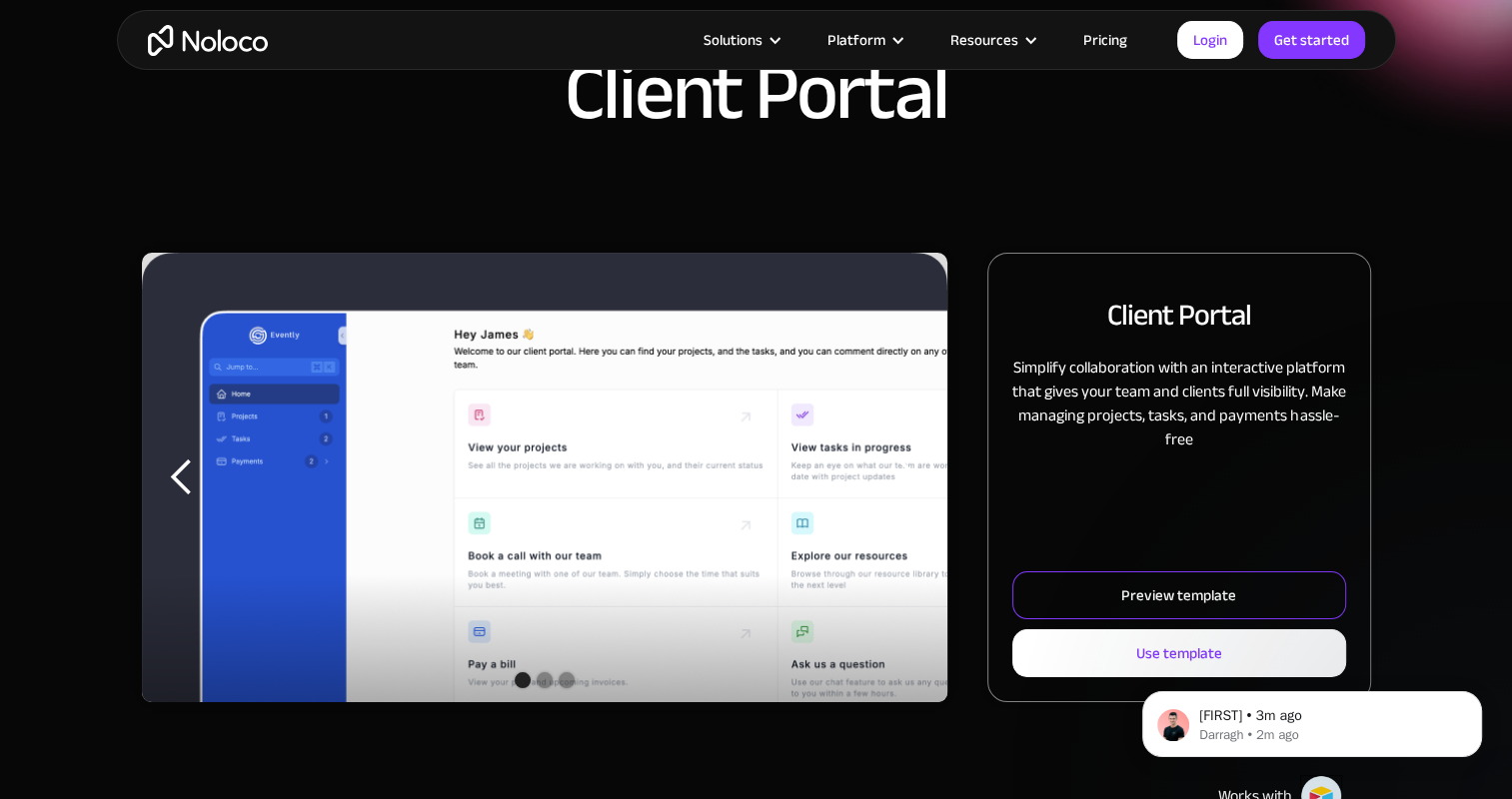 click on "Preview template" at bounding box center (1178, 595) 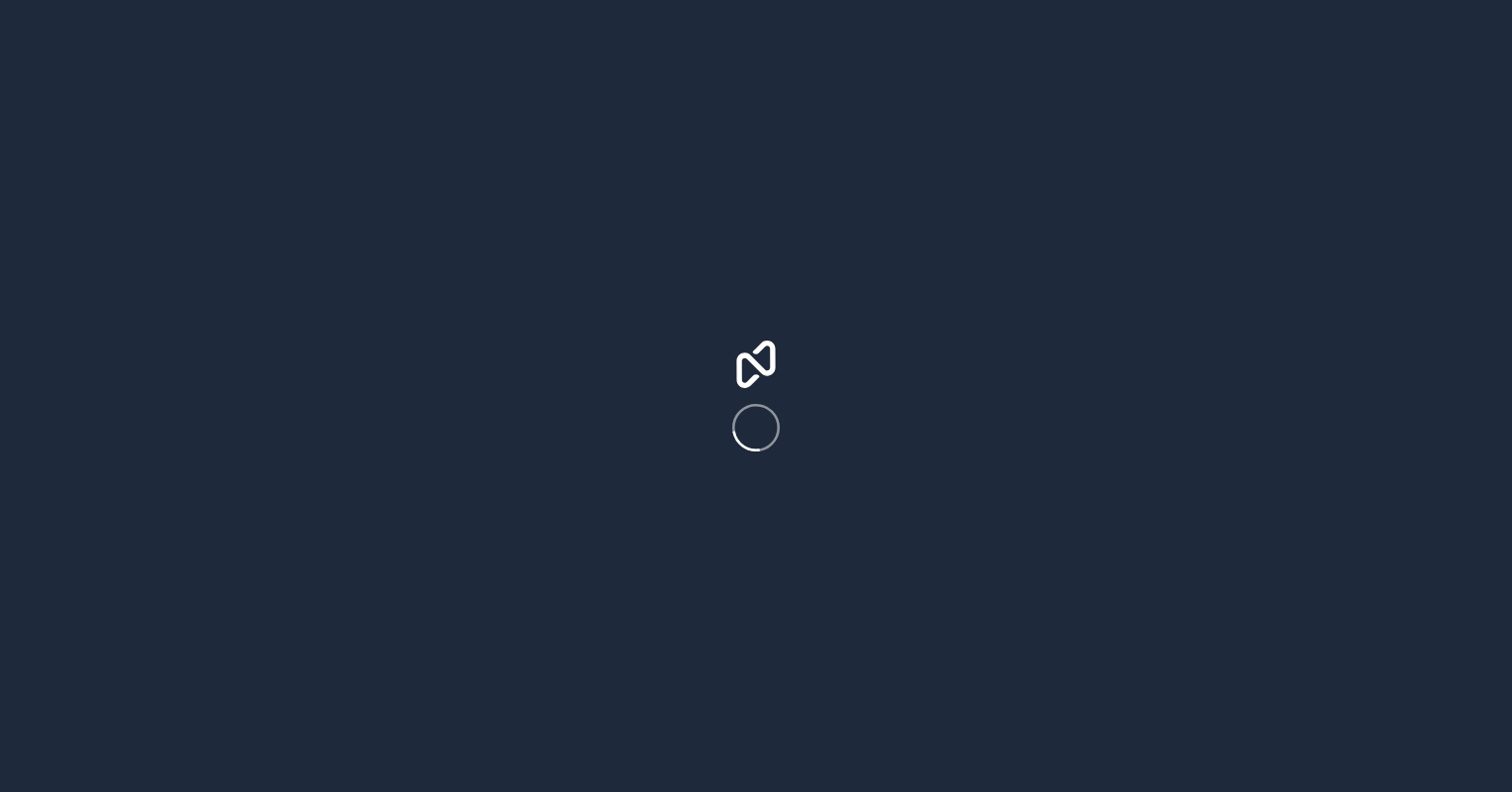 scroll, scrollTop: 0, scrollLeft: 0, axis: both 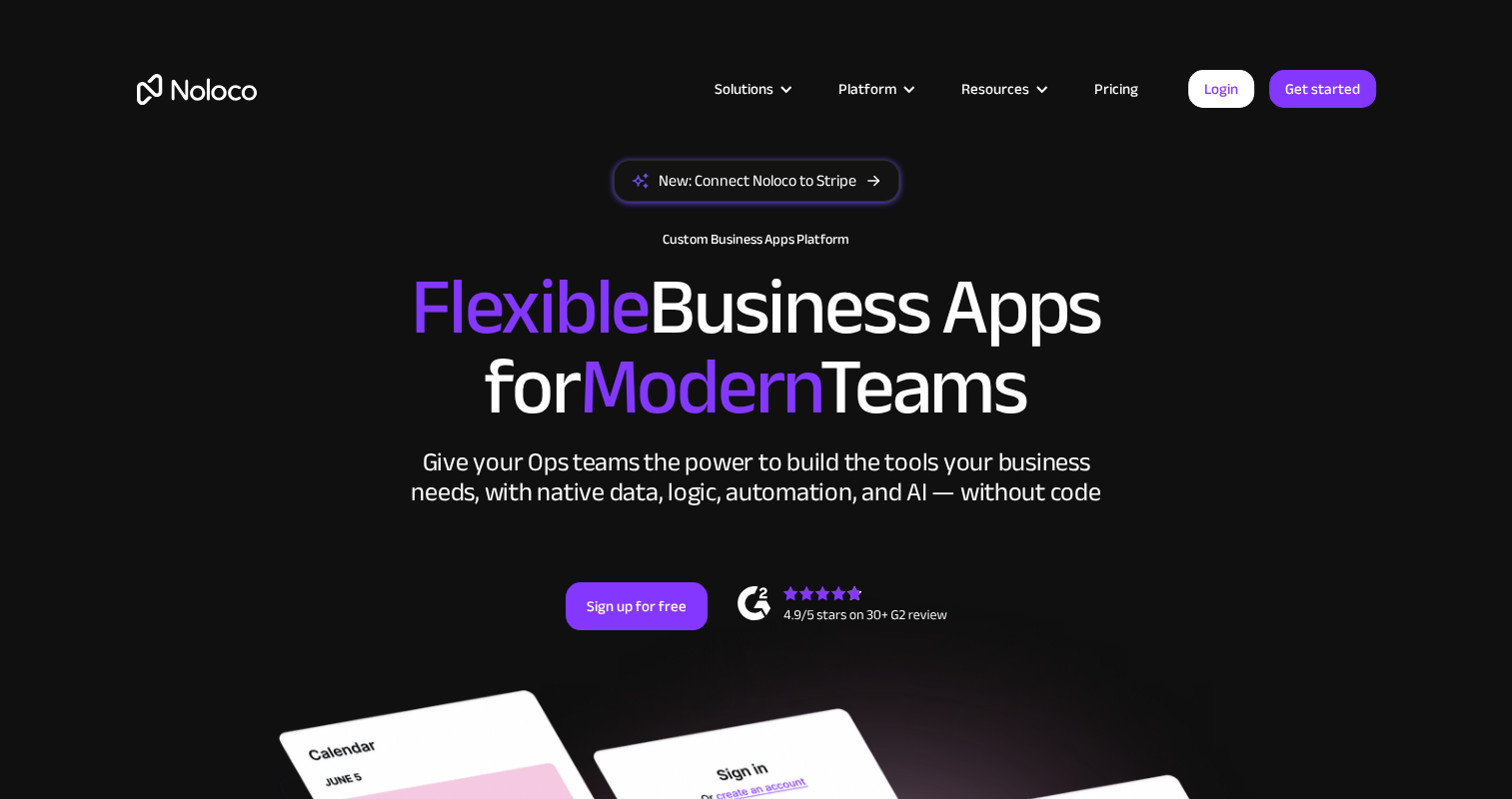 click on "Get started" at bounding box center [0, 0] 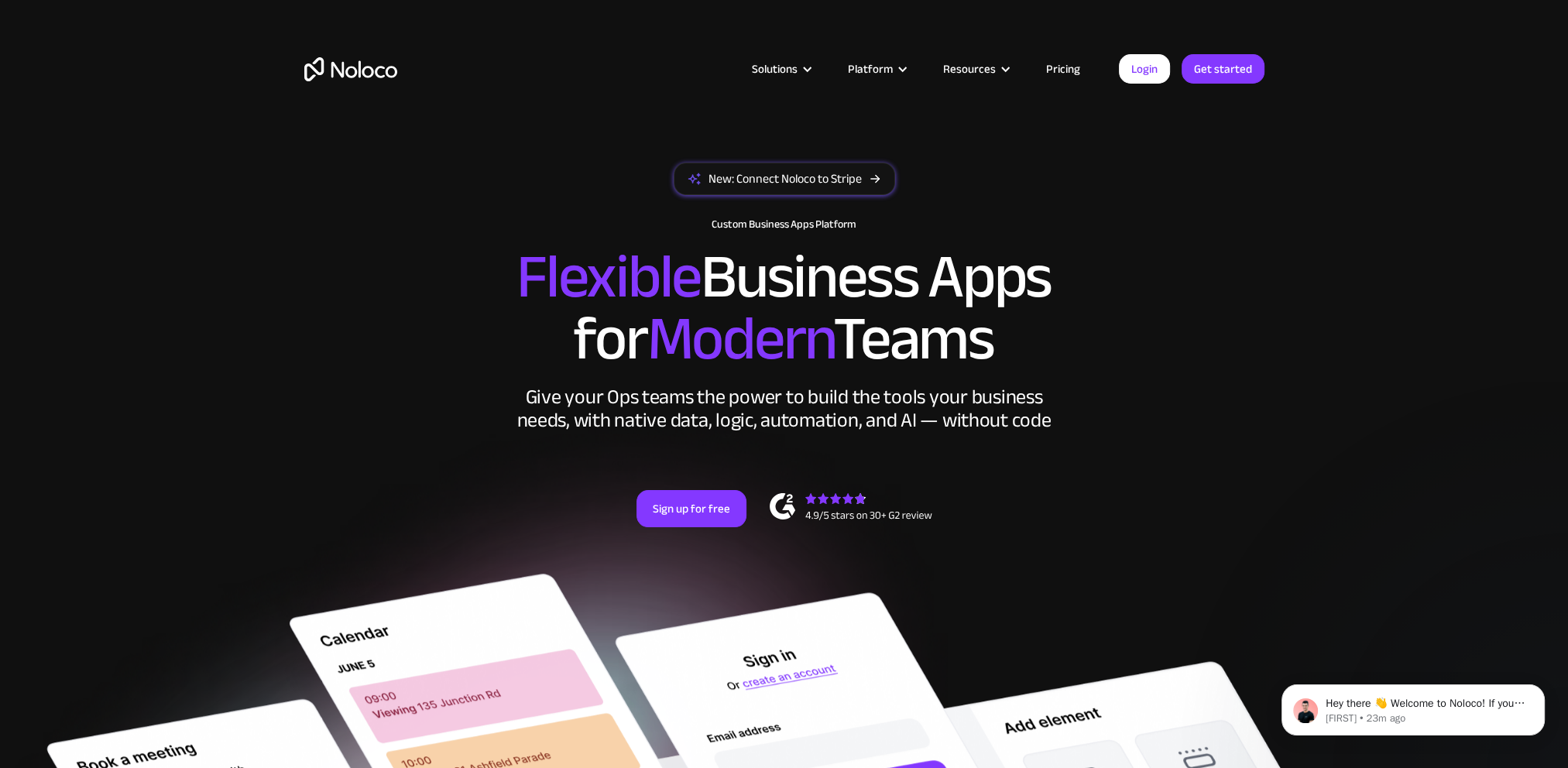 scroll, scrollTop: 0, scrollLeft: 0, axis: both 